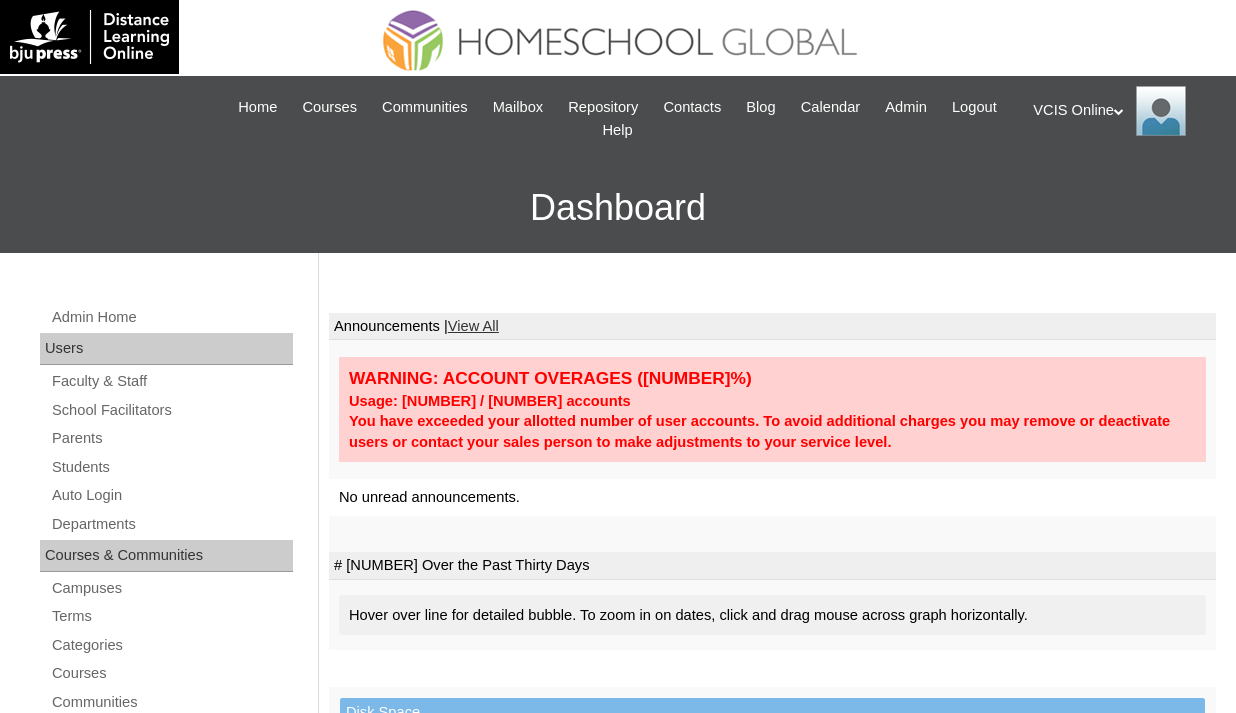 scroll, scrollTop: 0, scrollLeft: 0, axis: both 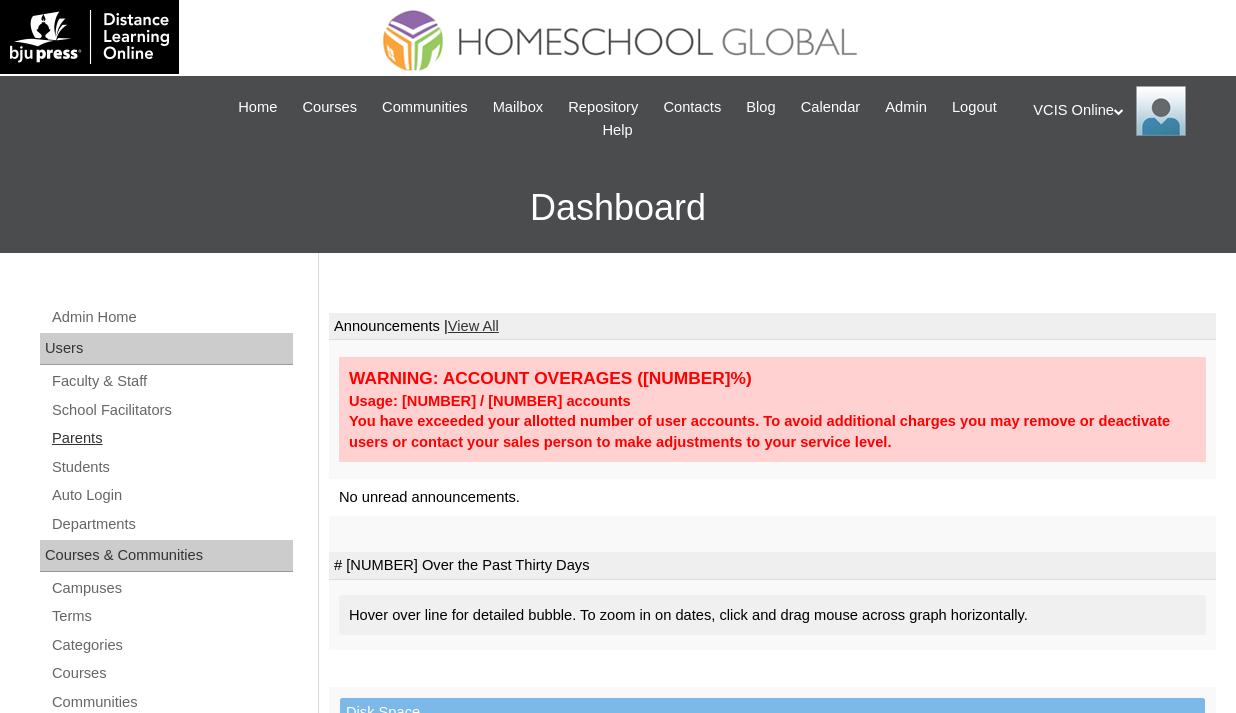 click on "Parents" at bounding box center (171, 438) 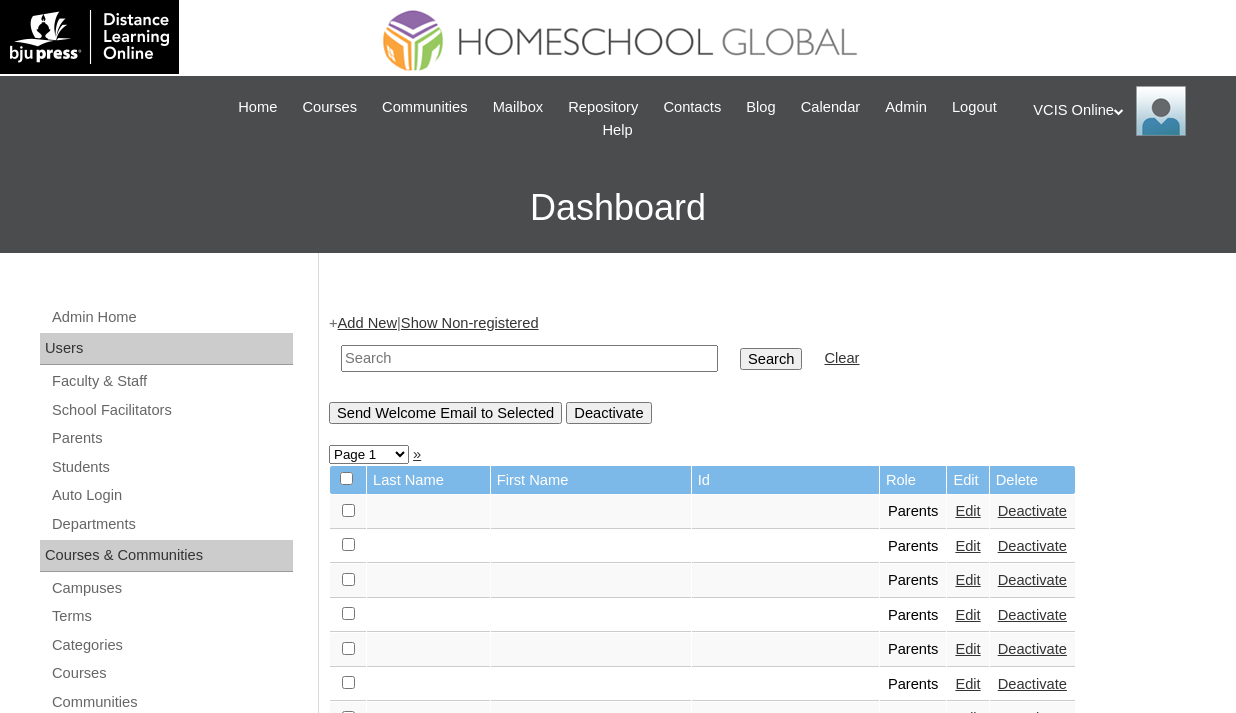scroll, scrollTop: 0, scrollLeft: 0, axis: both 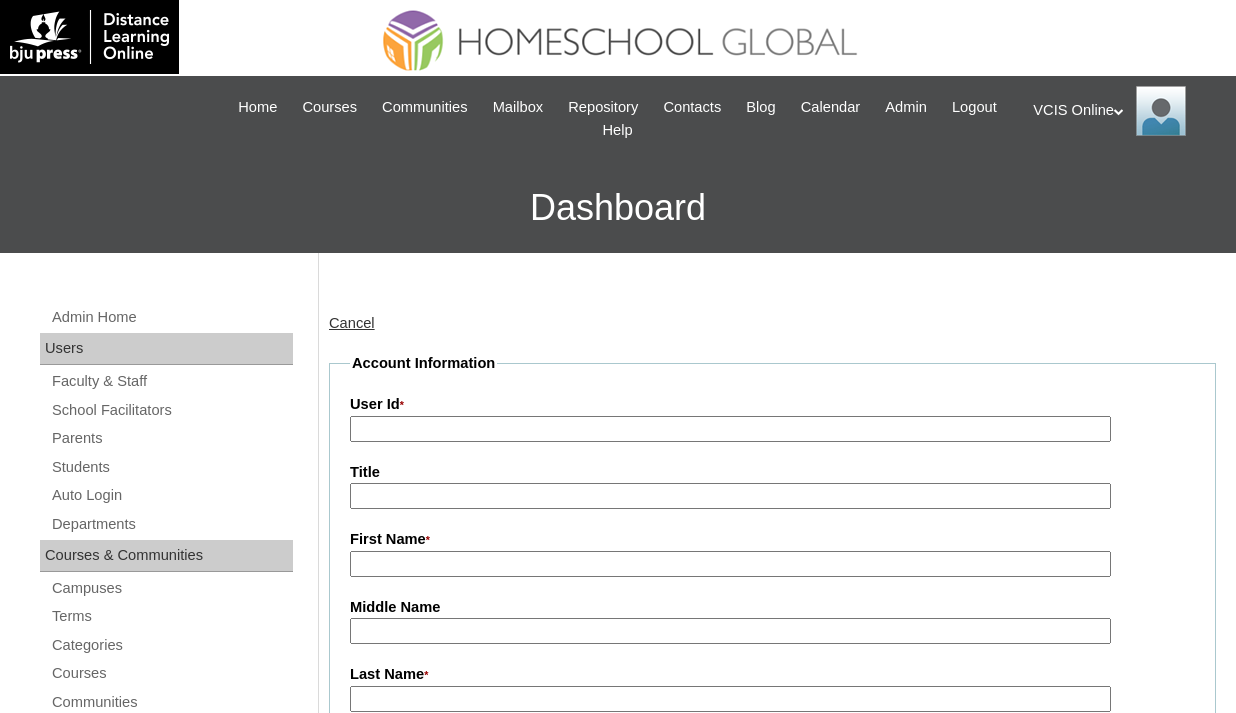 click on "User Id  *" at bounding box center [730, 429] 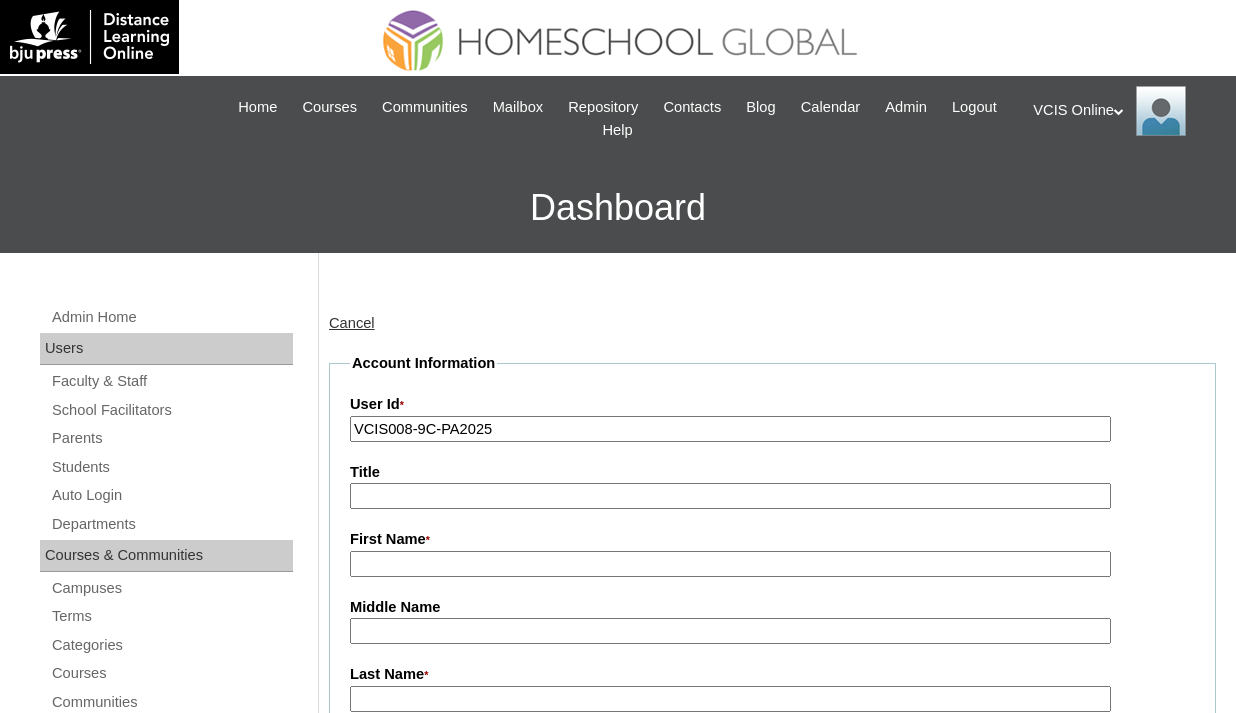 type on "VCIS008-9C-PA2025" 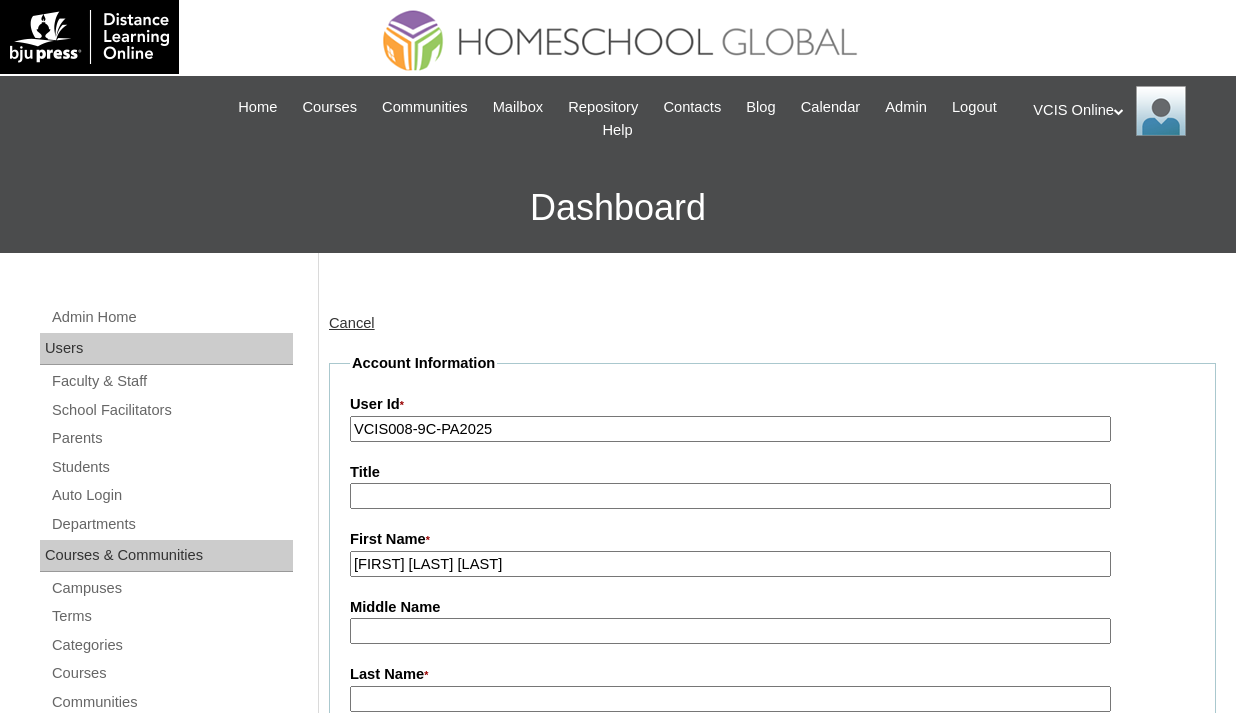 drag, startPoint x: 435, startPoint y: 565, endPoint x: 563, endPoint y: 577, distance: 128.56126 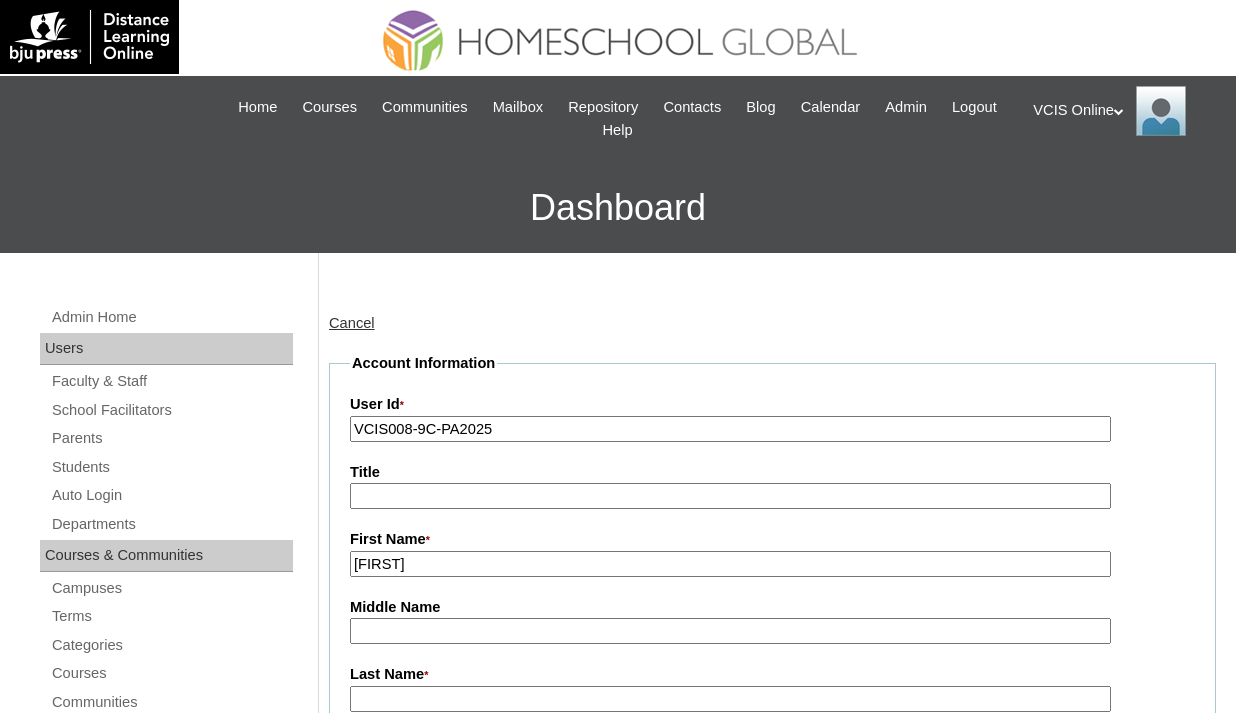 type on "[FIRST]" 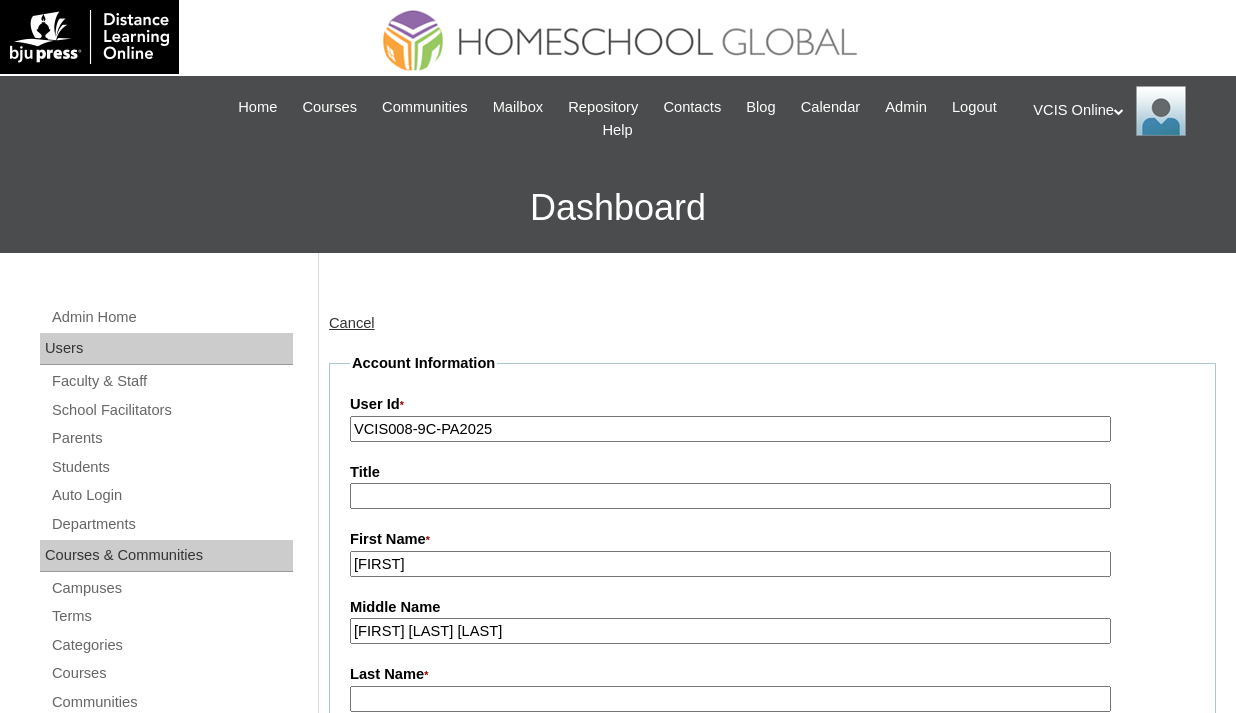 scroll, scrollTop: 176, scrollLeft: 0, axis: vertical 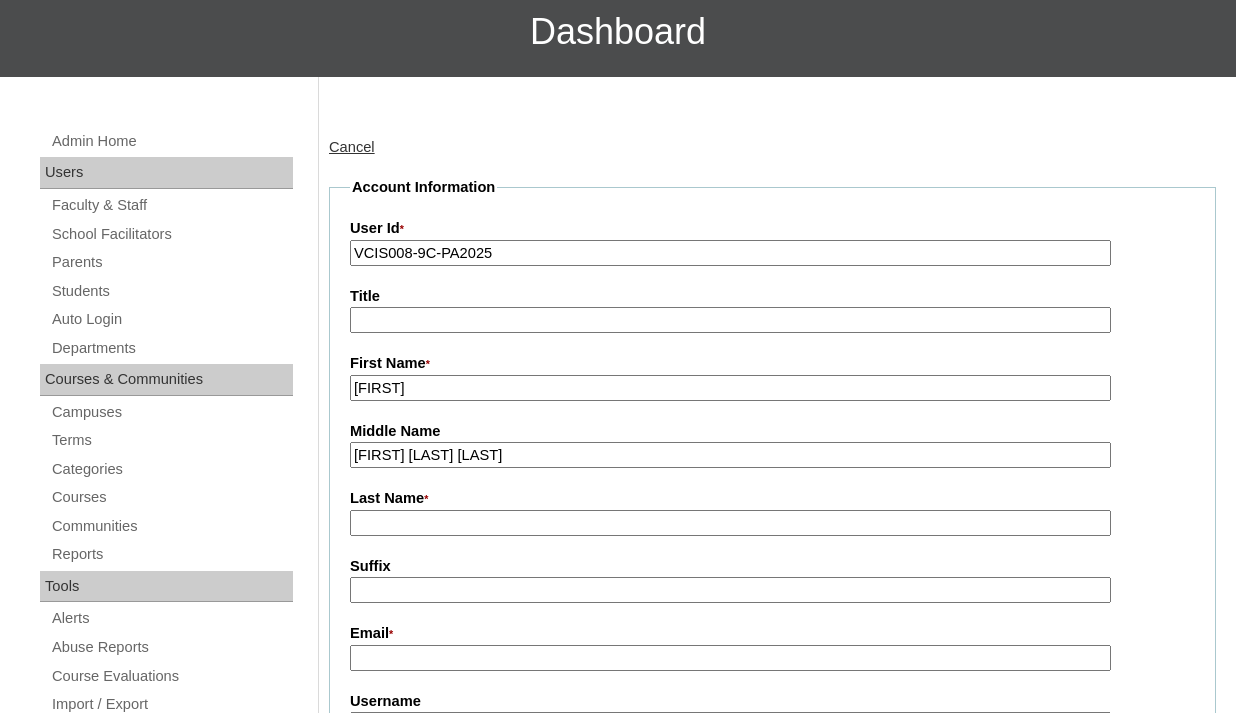drag, startPoint x: 411, startPoint y: 449, endPoint x: 483, endPoint y: 461, distance: 72.99315 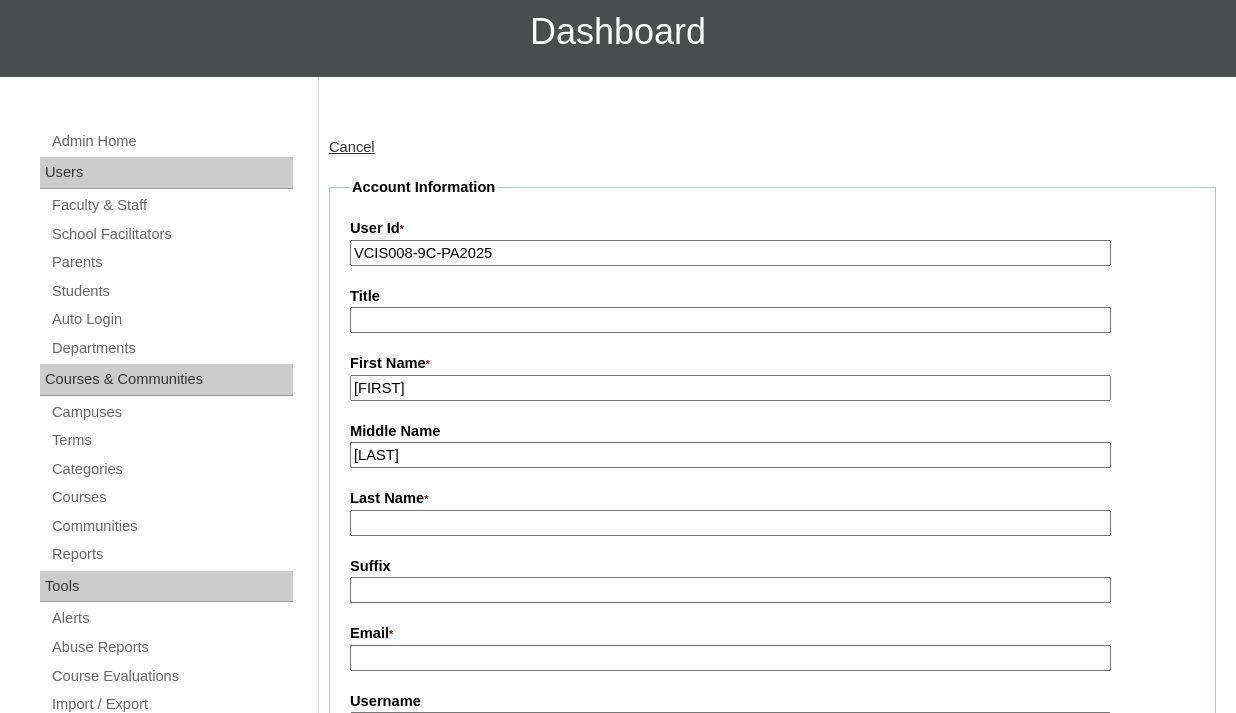 type on "Lapinig" 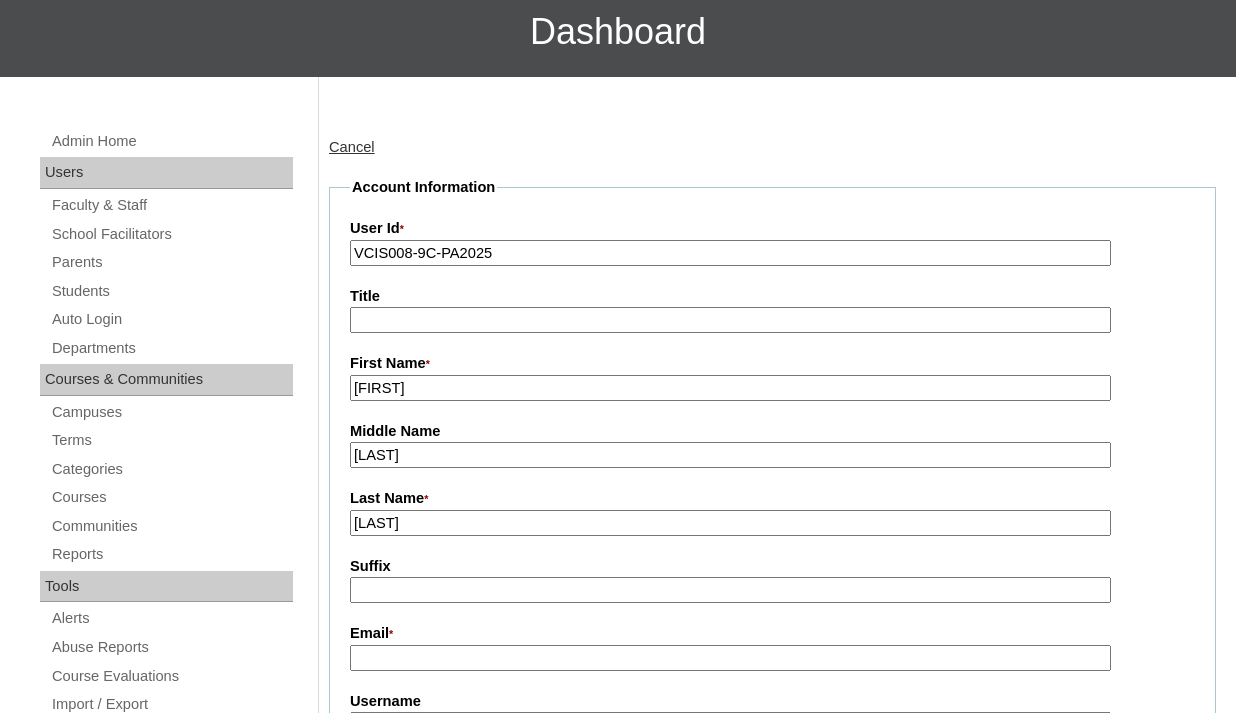 click on "Atay" at bounding box center [730, 523] 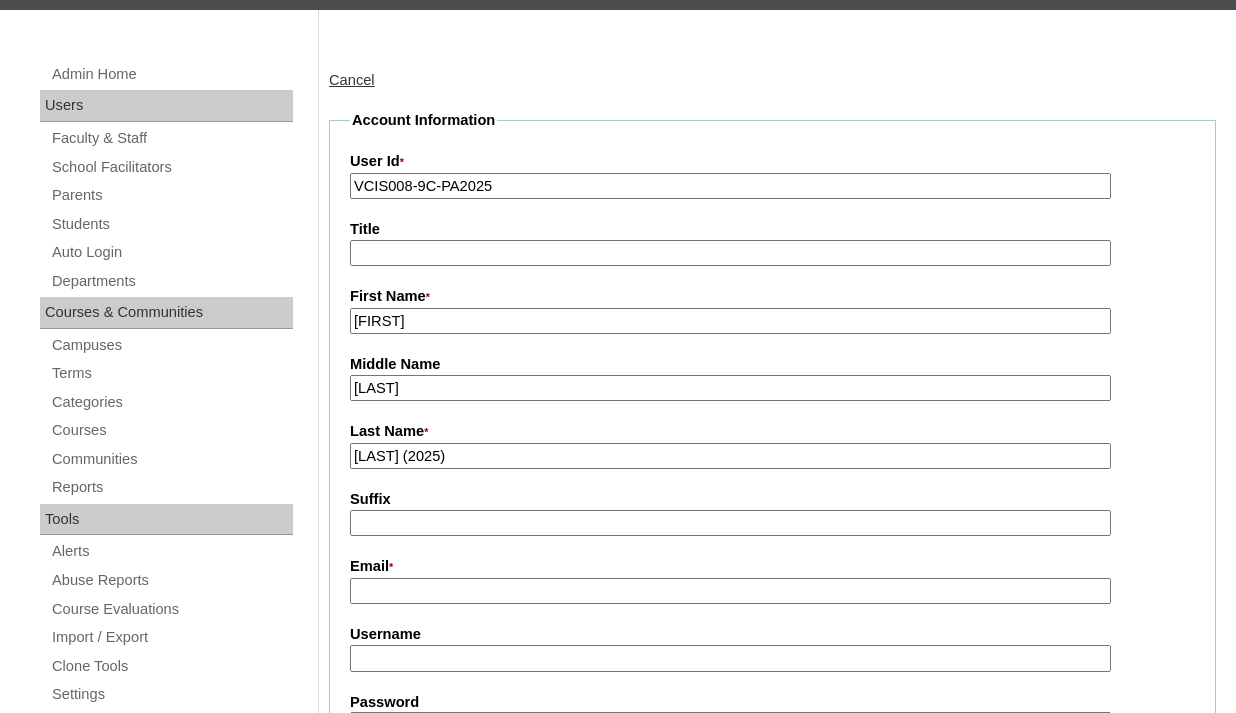 scroll, scrollTop: 360, scrollLeft: 0, axis: vertical 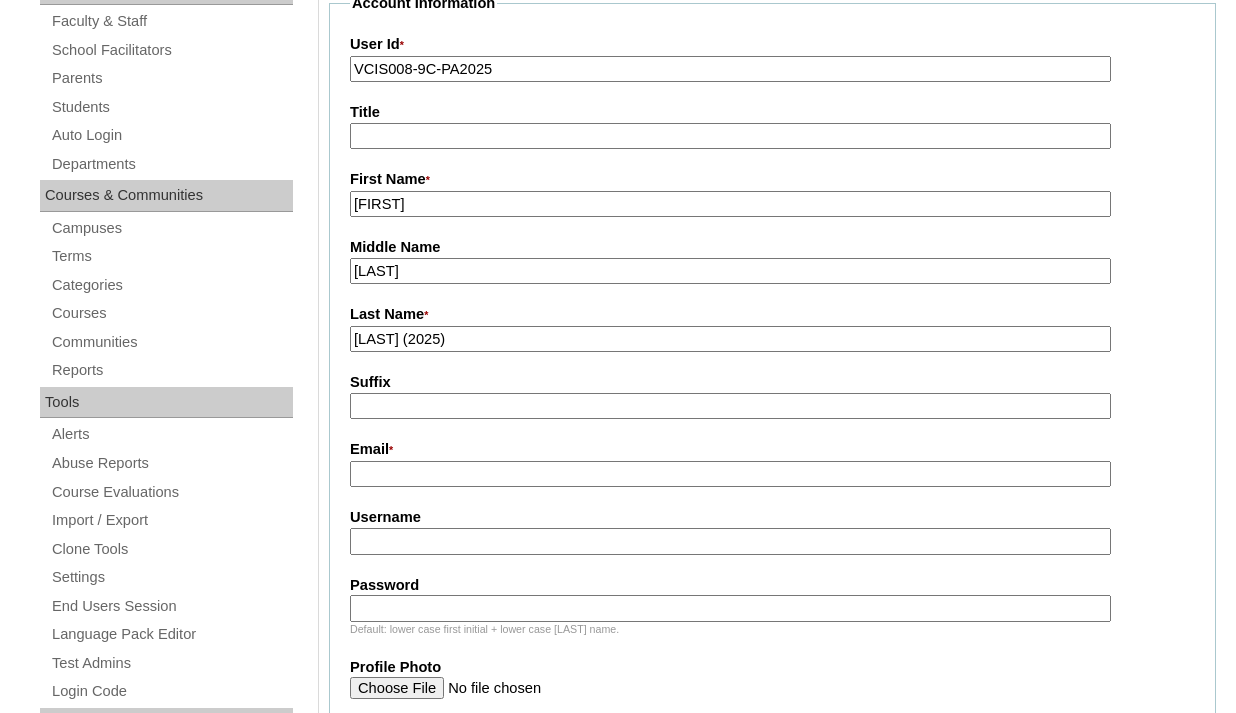 type on "[LAST] ([YEAR])" 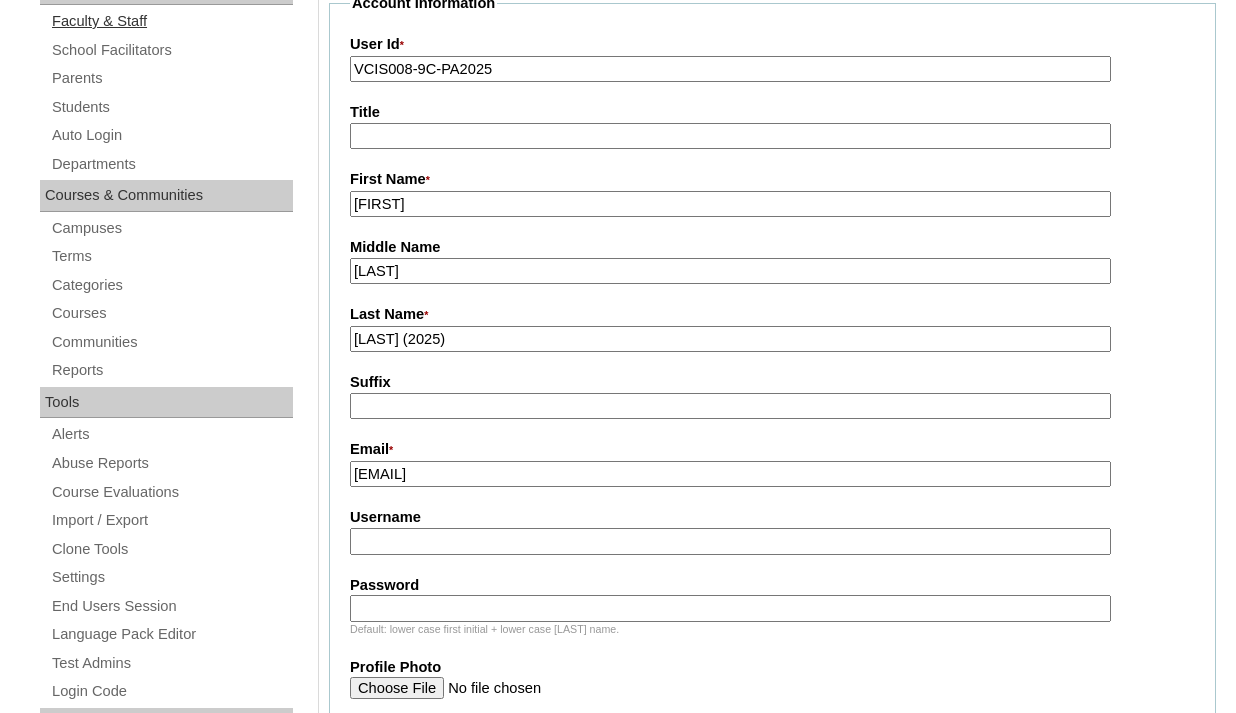 type on "roseatz1117@gmail.com" 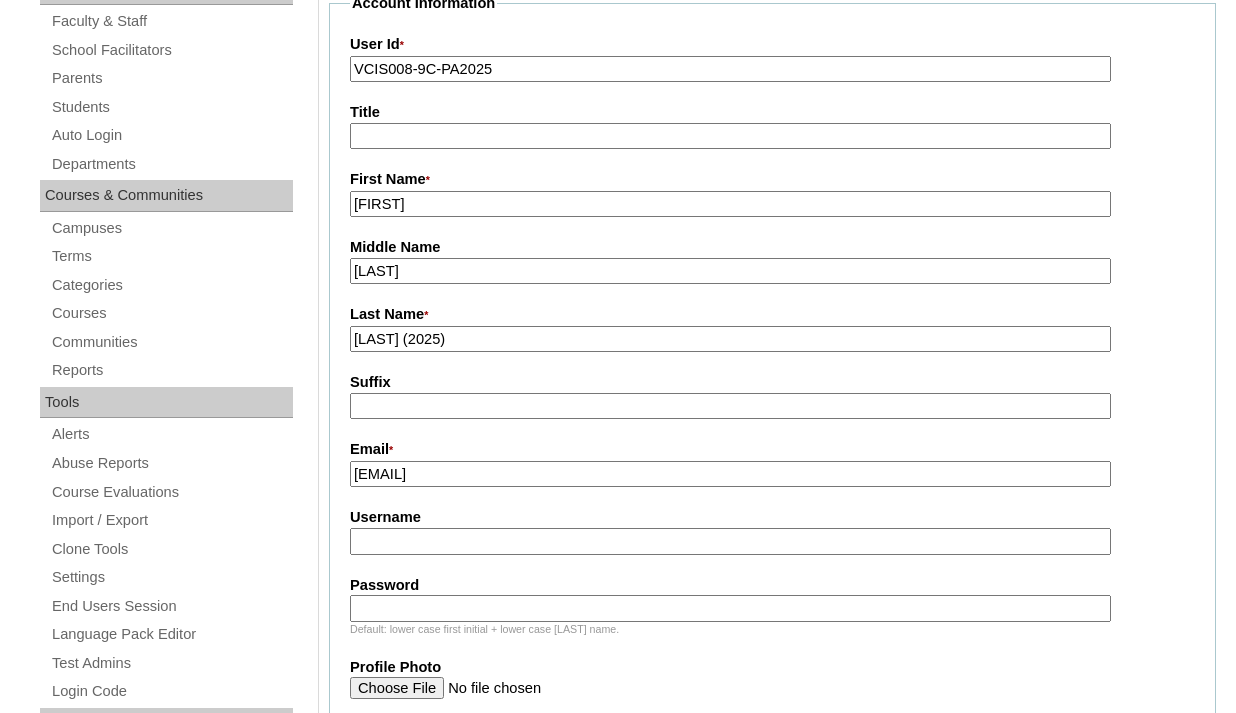 click on "Username" at bounding box center (730, 541) 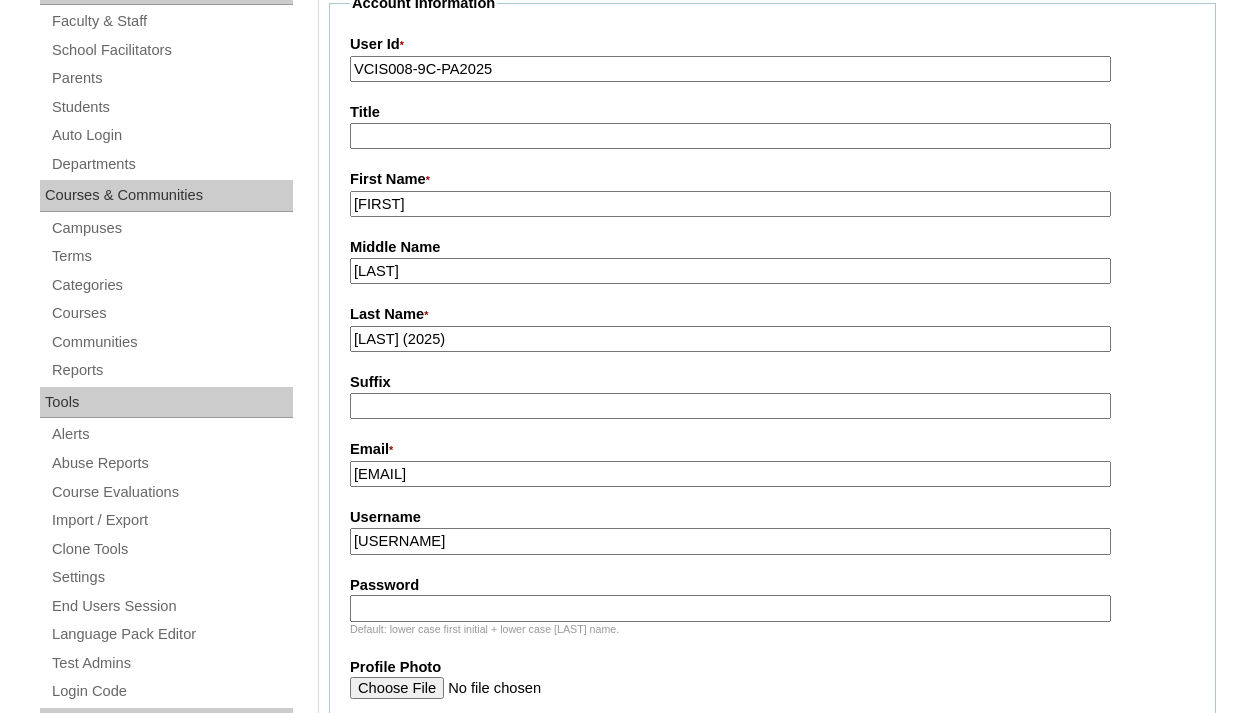type on "ratay2025" 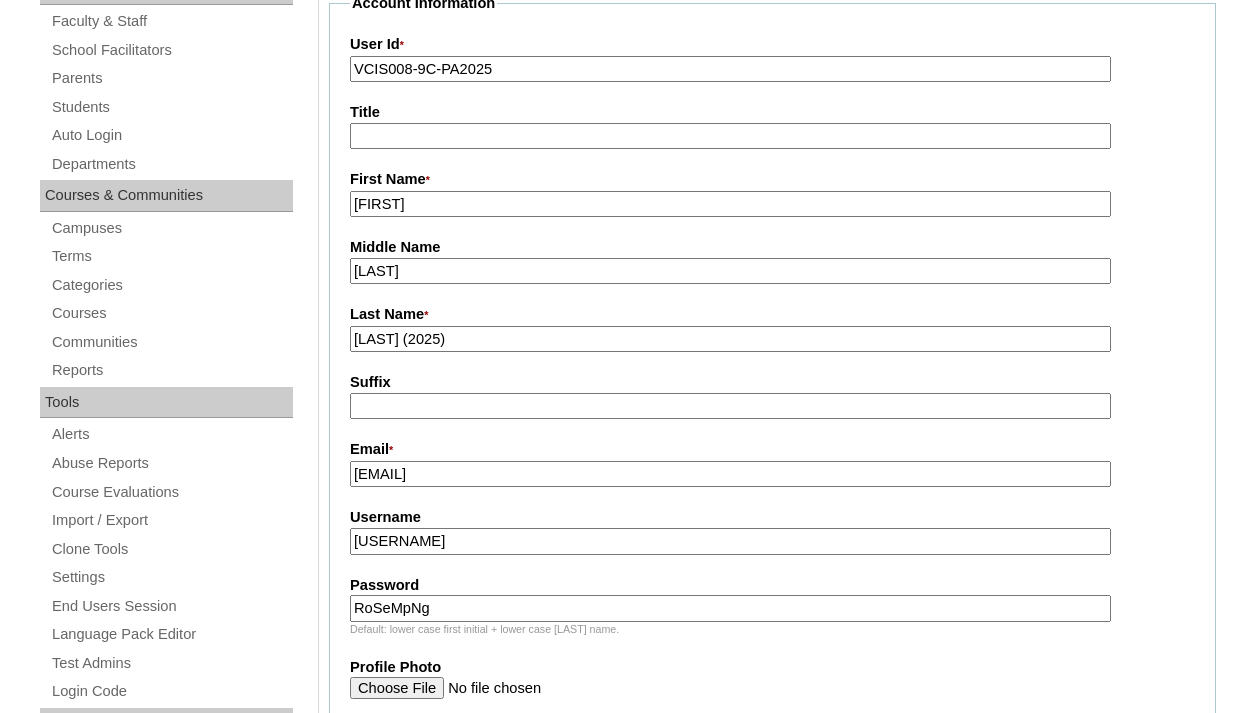 type on "RoSeMpNg" 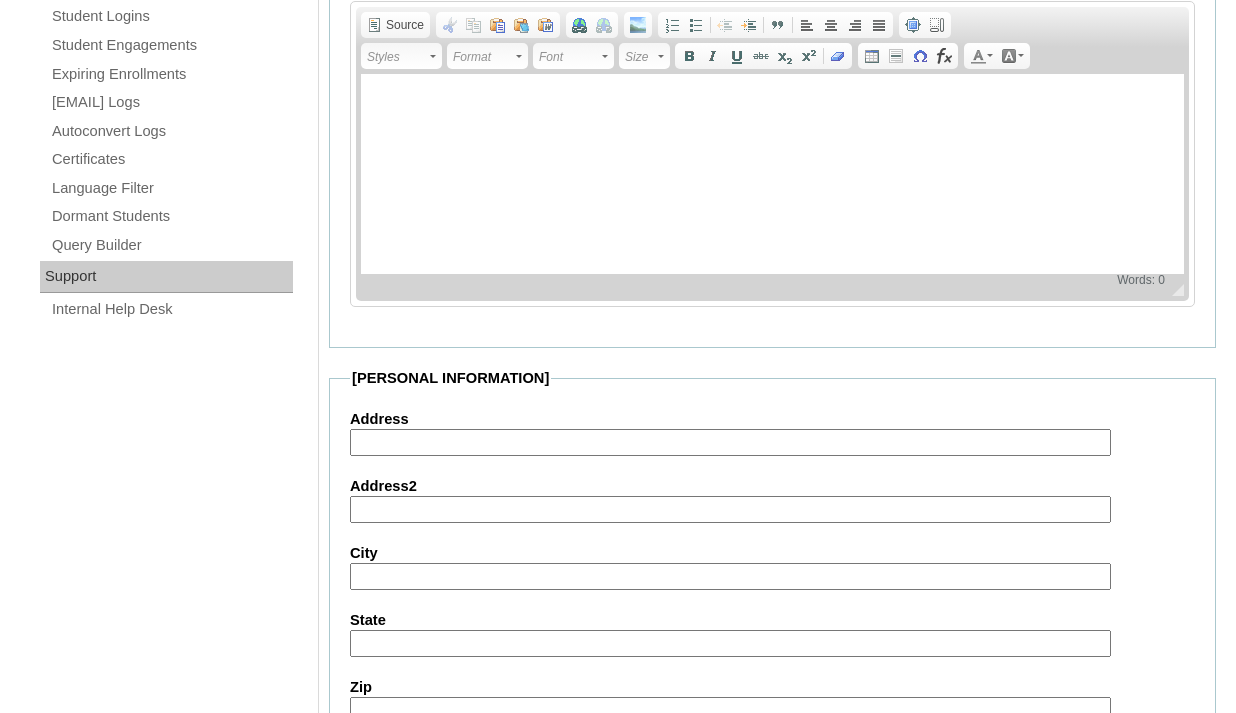 scroll, scrollTop: 1683, scrollLeft: 0, axis: vertical 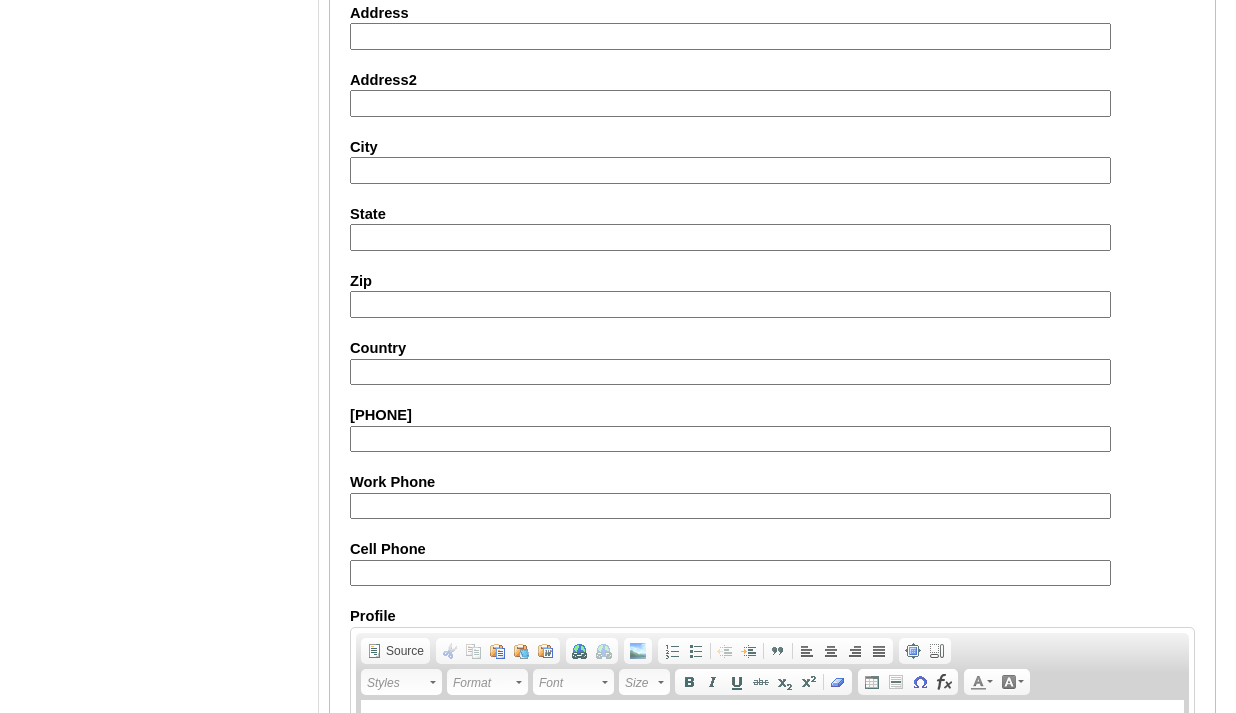click on "Cell Phone" at bounding box center (730, 573) 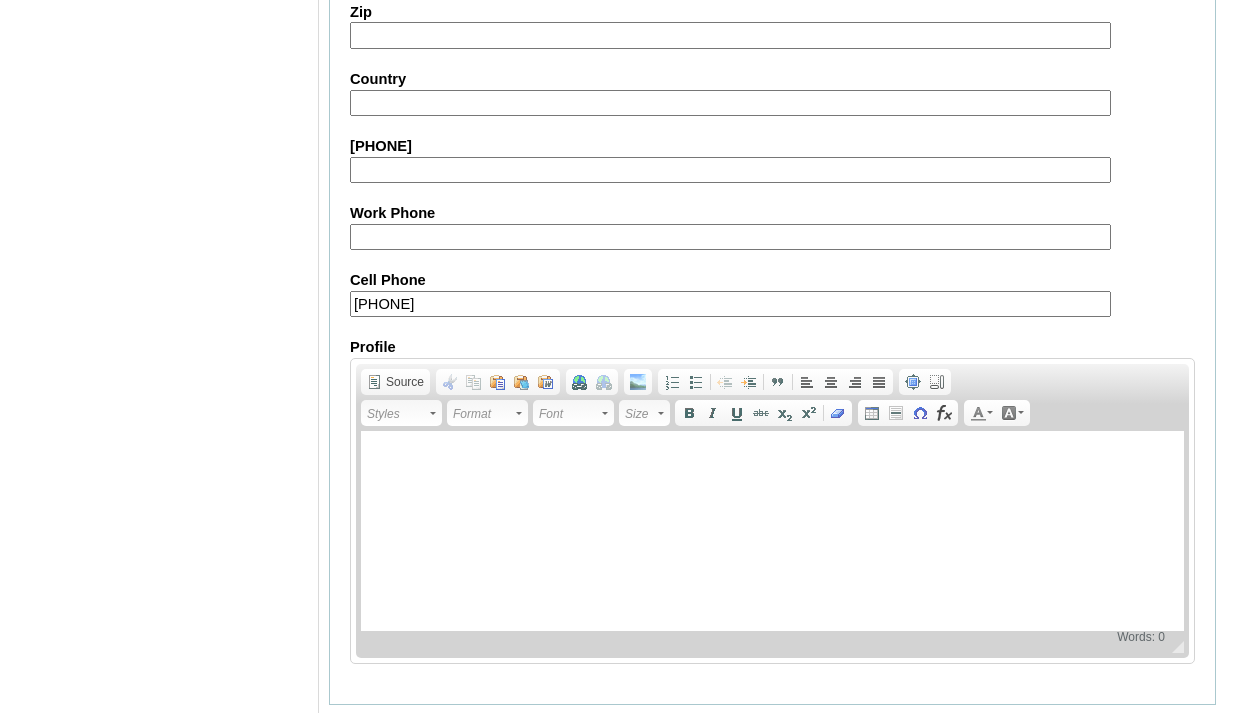 scroll, scrollTop: 2010, scrollLeft: 0, axis: vertical 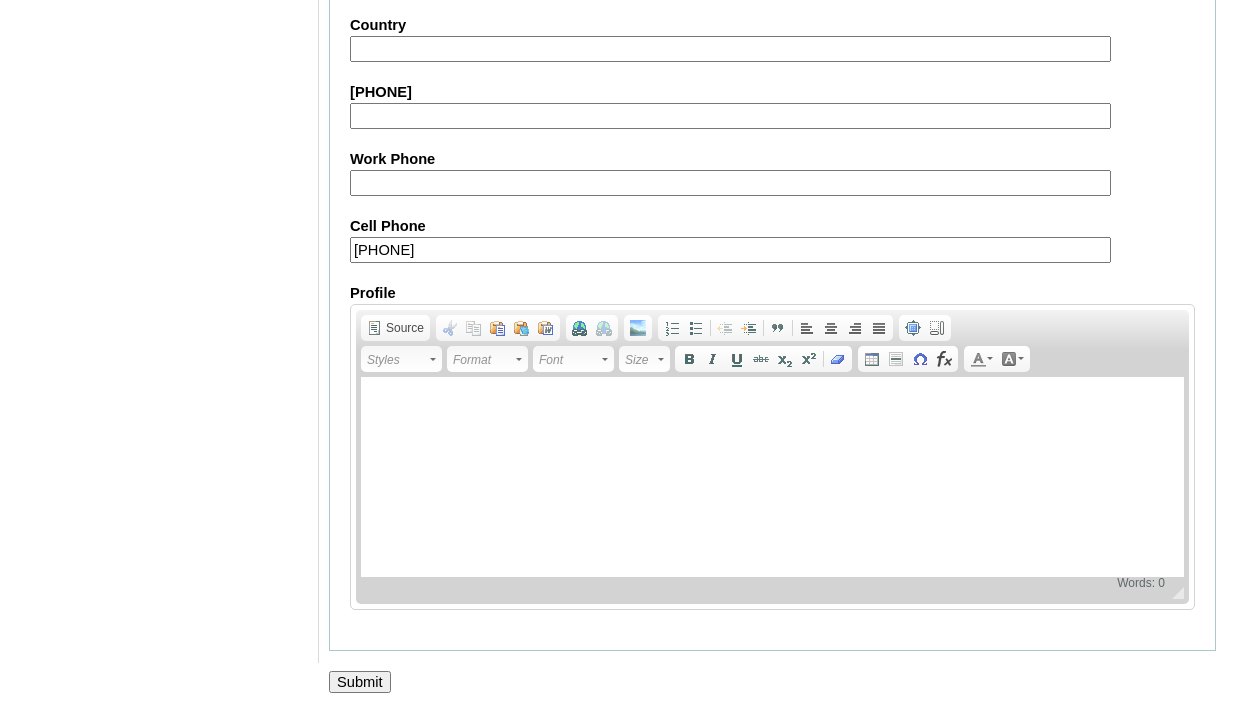type on "97450946480" 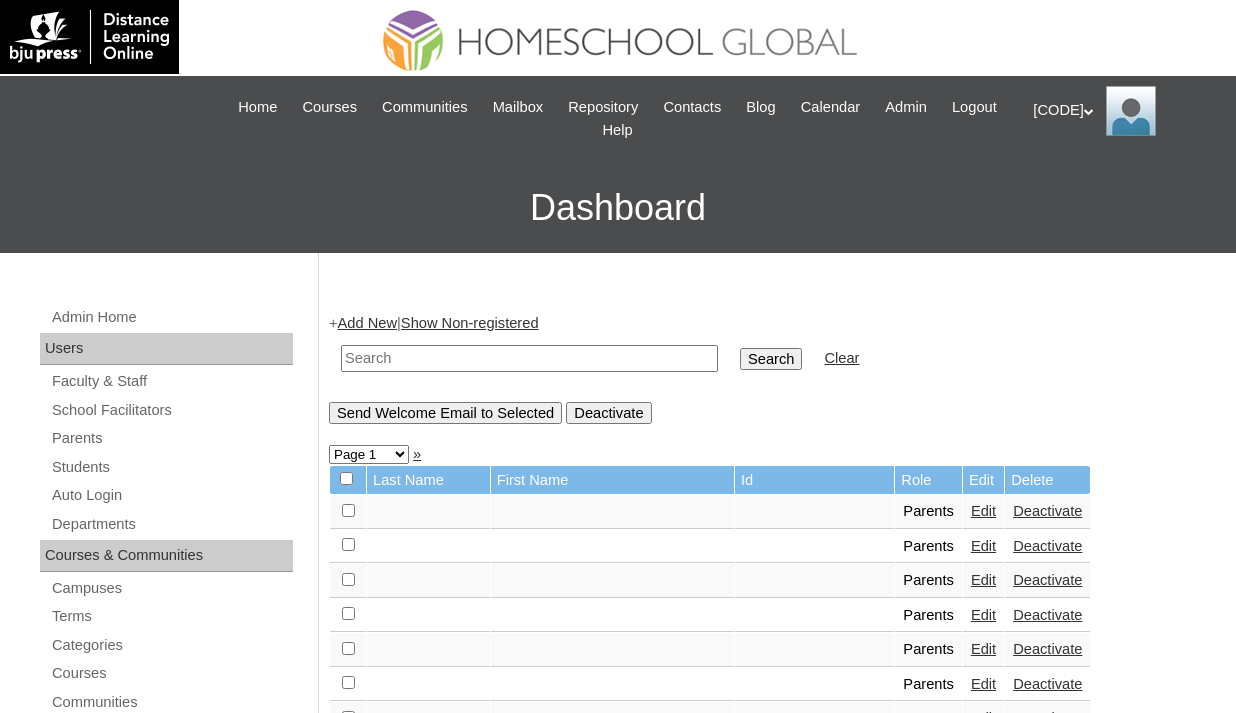 scroll, scrollTop: 0, scrollLeft: 0, axis: both 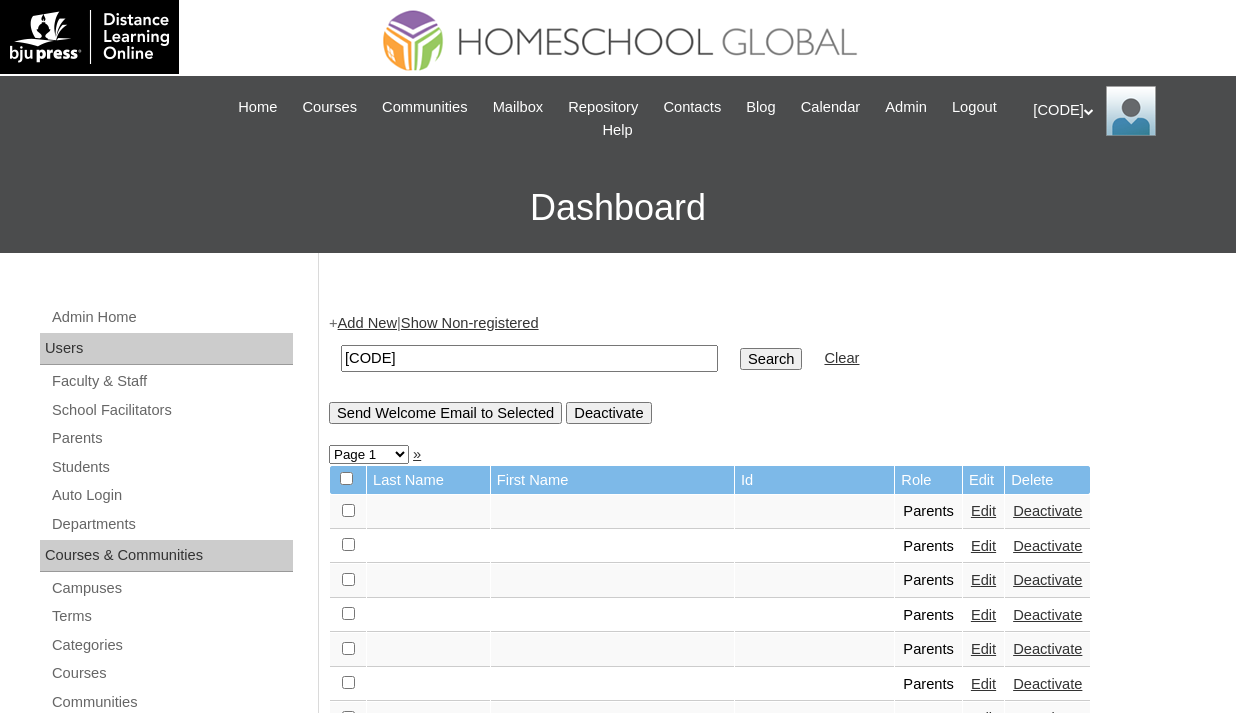 type on "VCIS008-9C-PA2025" 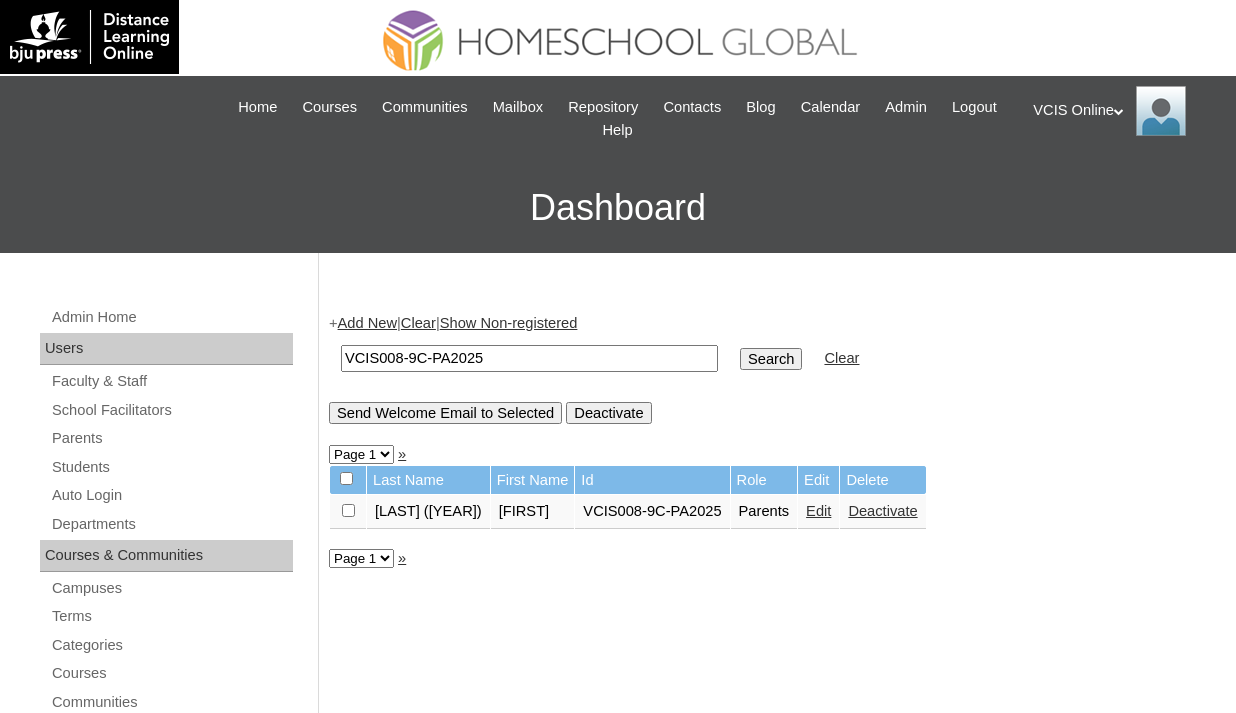 scroll, scrollTop: 0, scrollLeft: 0, axis: both 